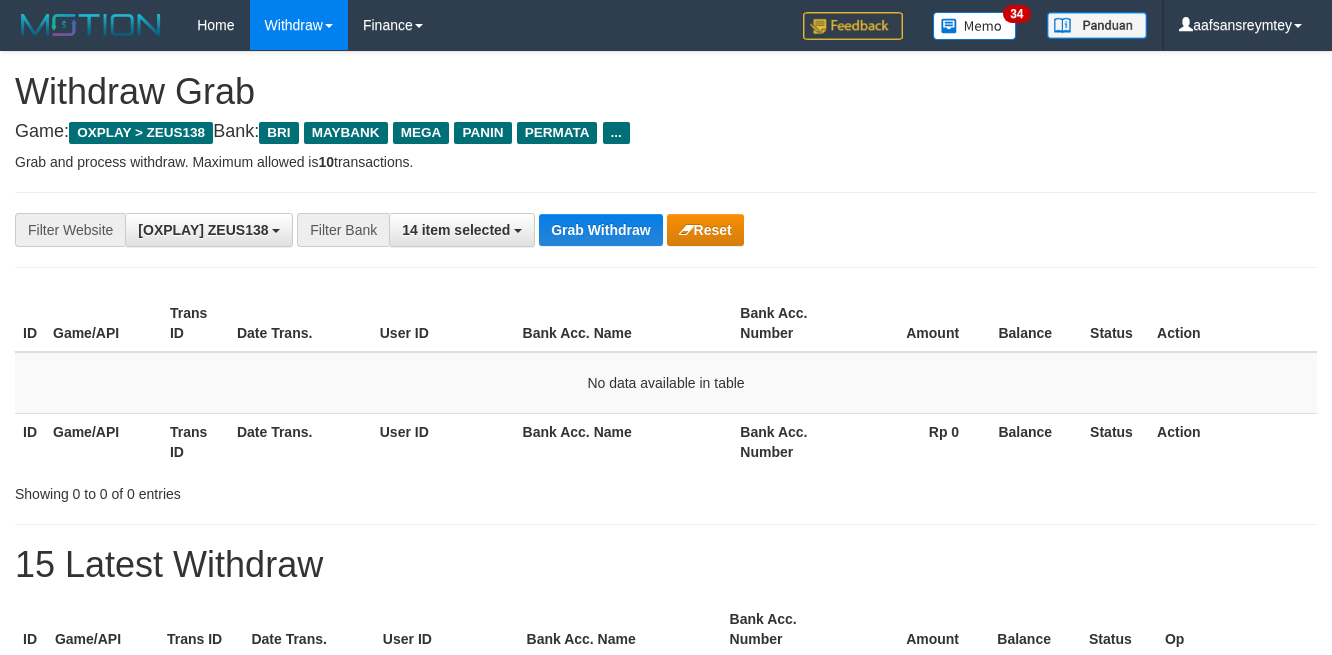 scroll, scrollTop: 0, scrollLeft: 0, axis: both 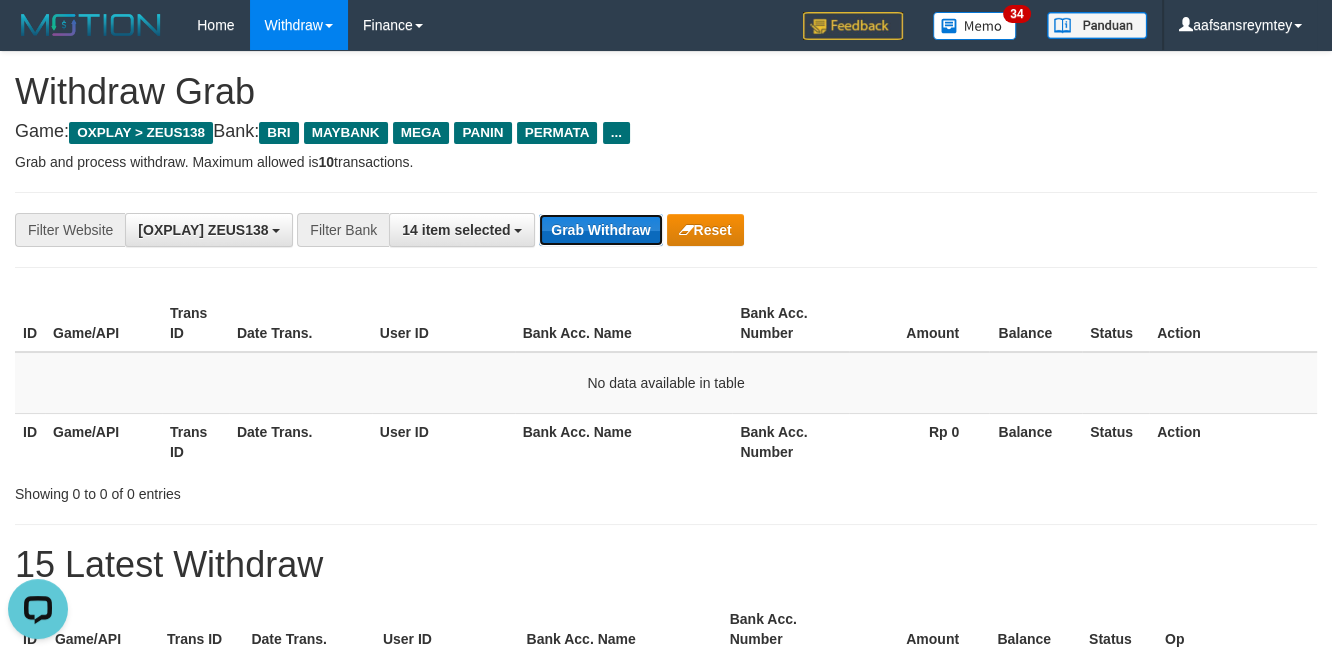 click on "Grab Withdraw" at bounding box center (600, 230) 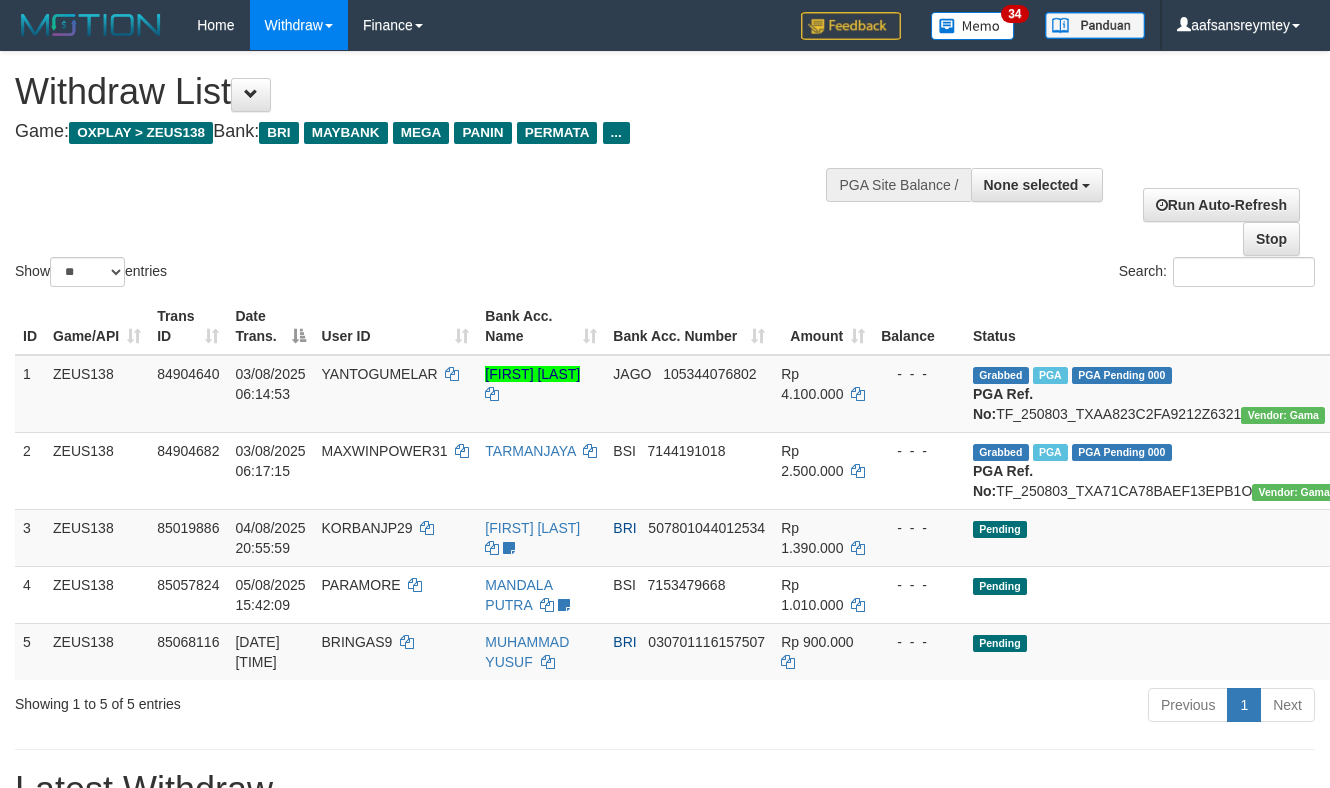 select 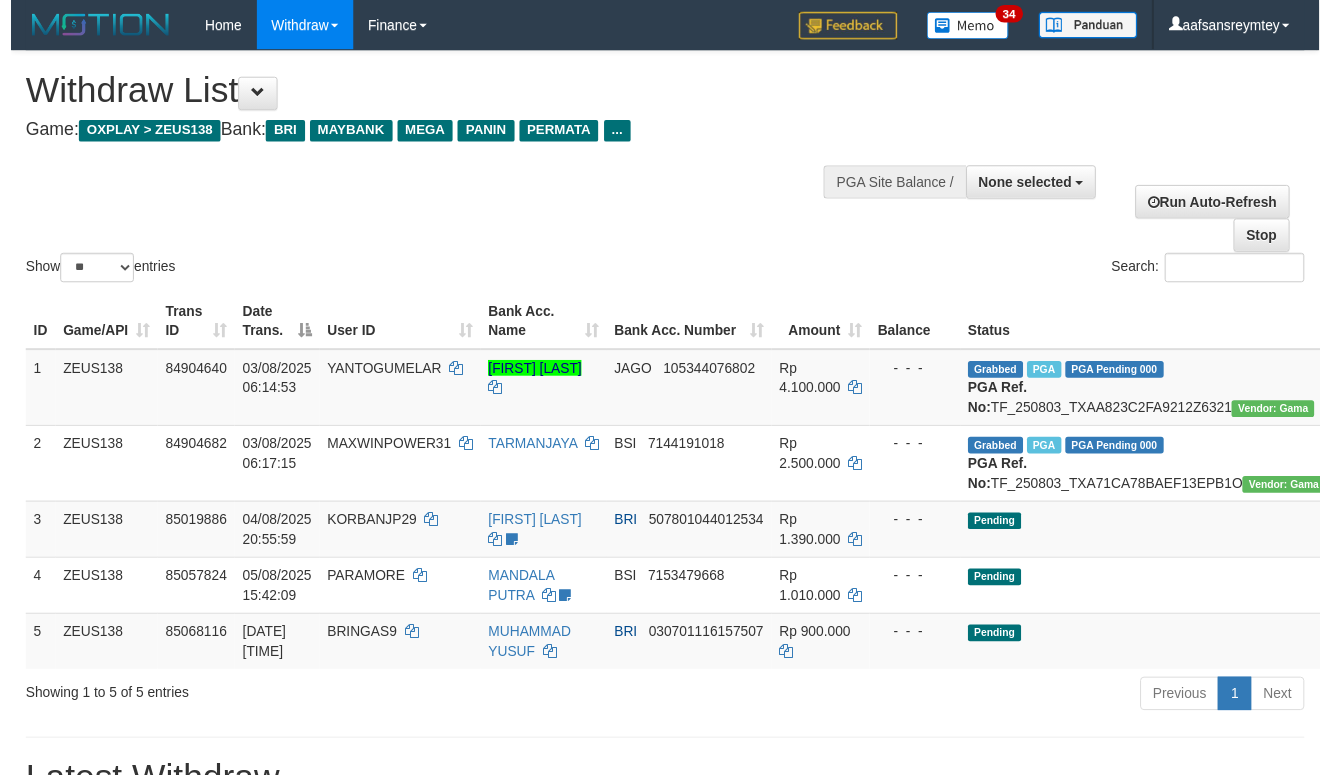 scroll, scrollTop: 0, scrollLeft: 0, axis: both 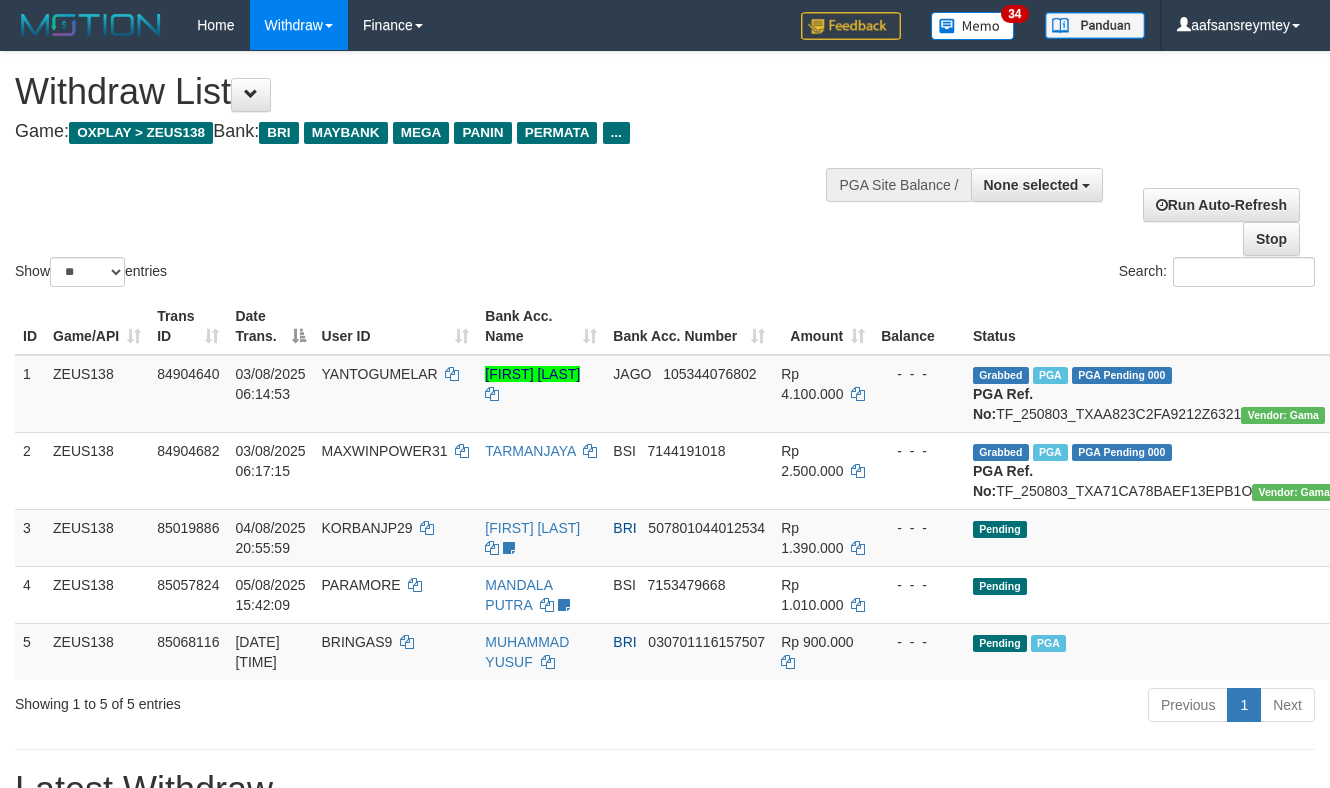 select 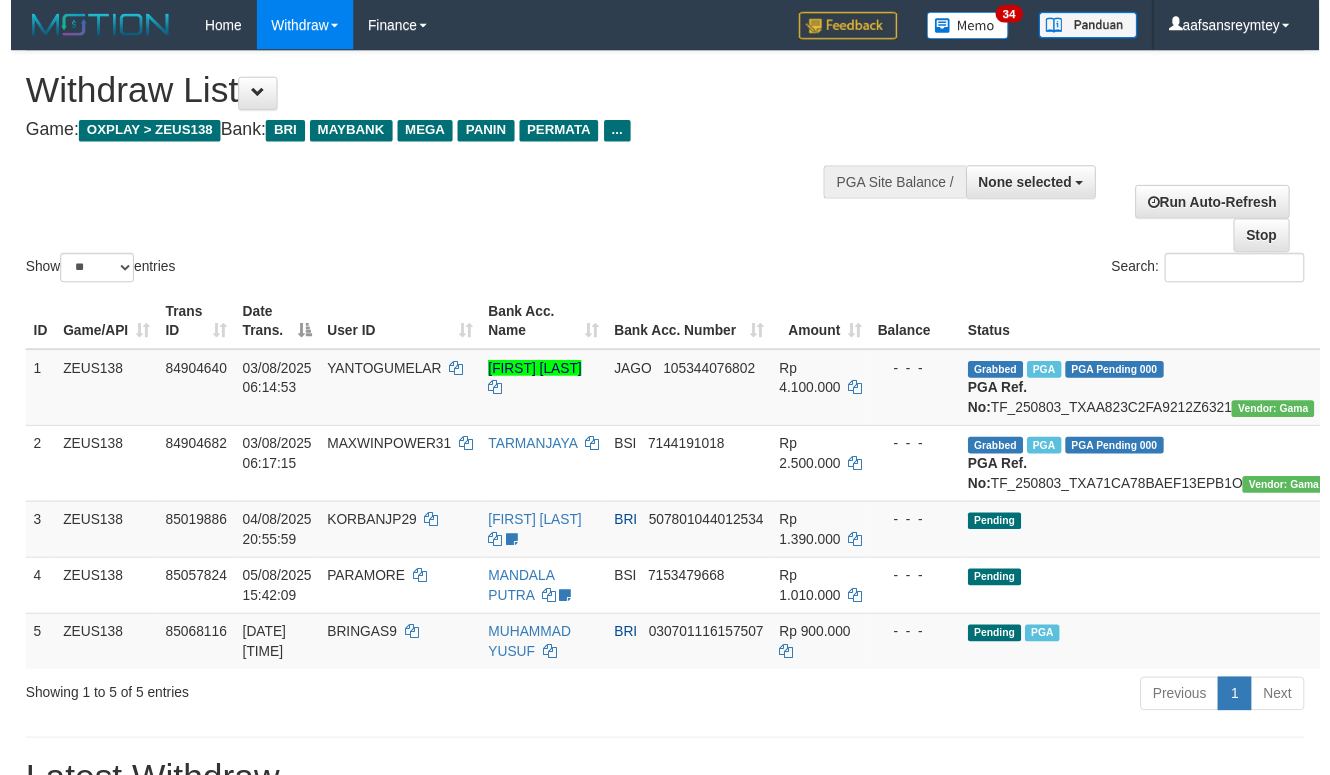 scroll, scrollTop: 0, scrollLeft: 0, axis: both 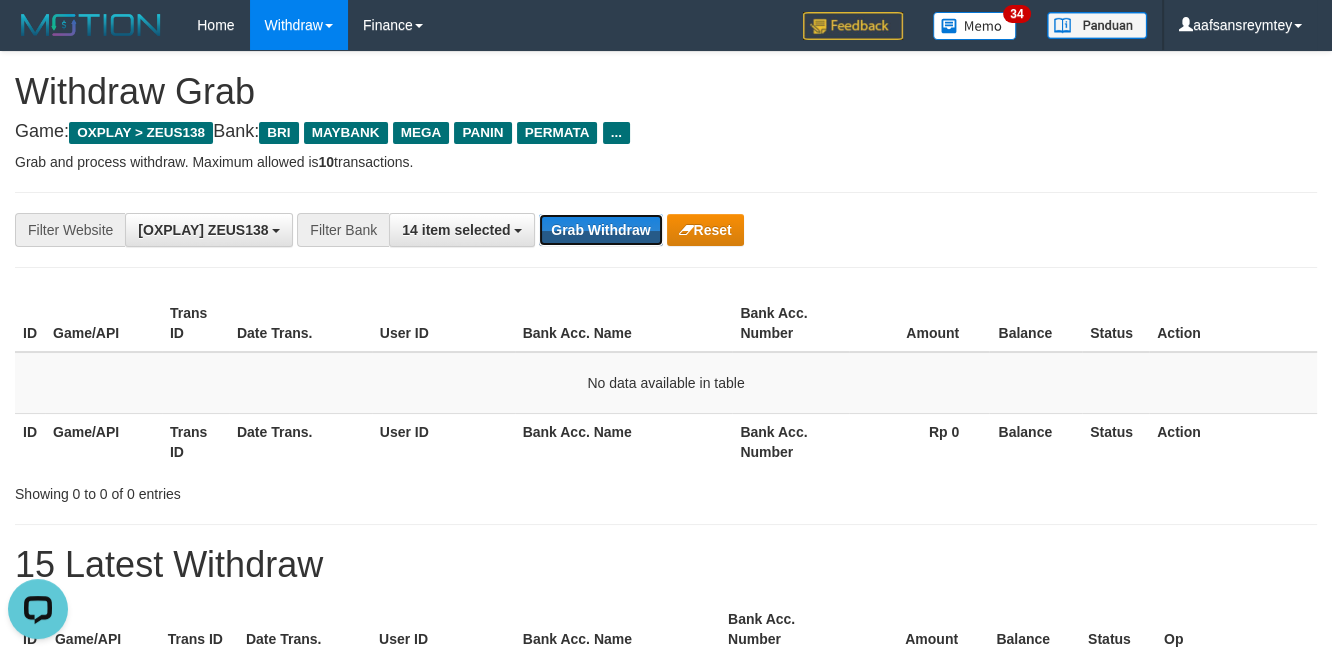click on "Grab Withdraw" at bounding box center [600, 230] 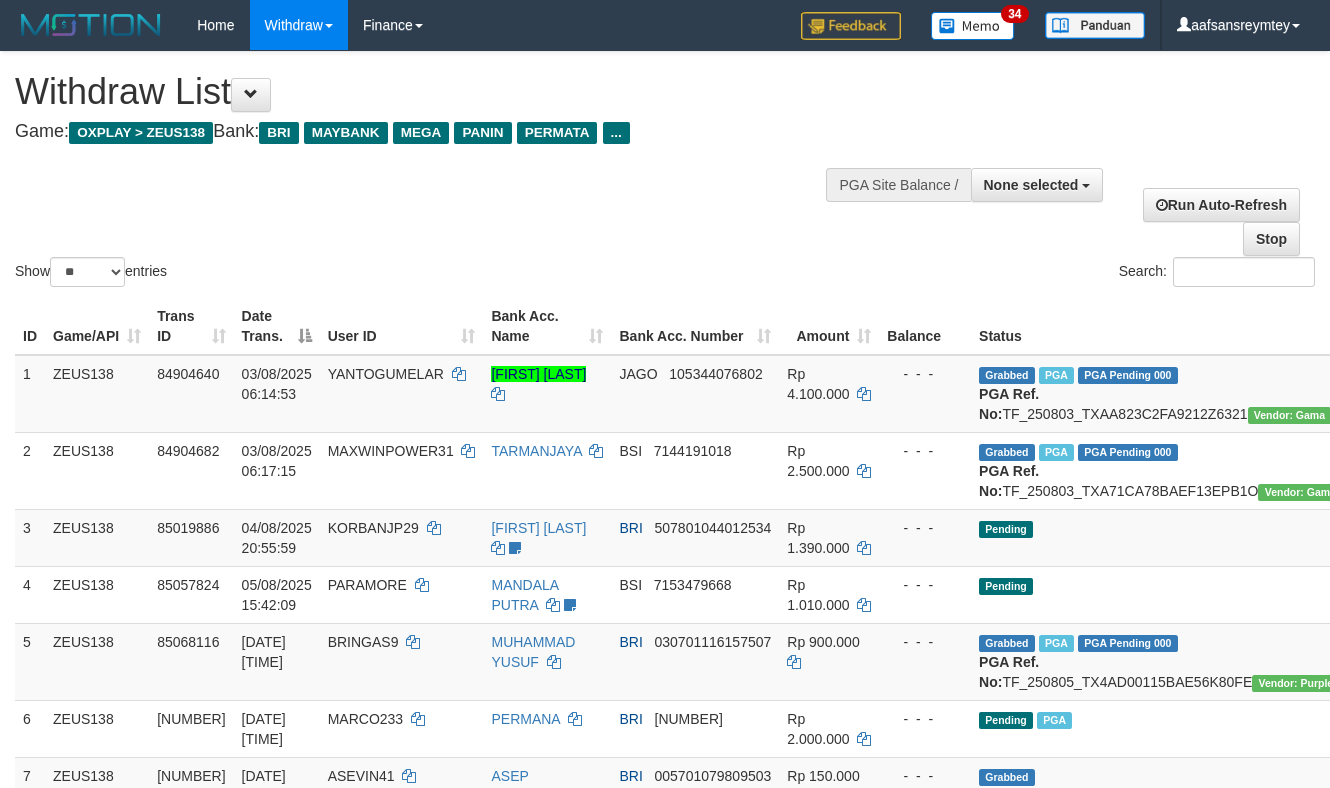 select 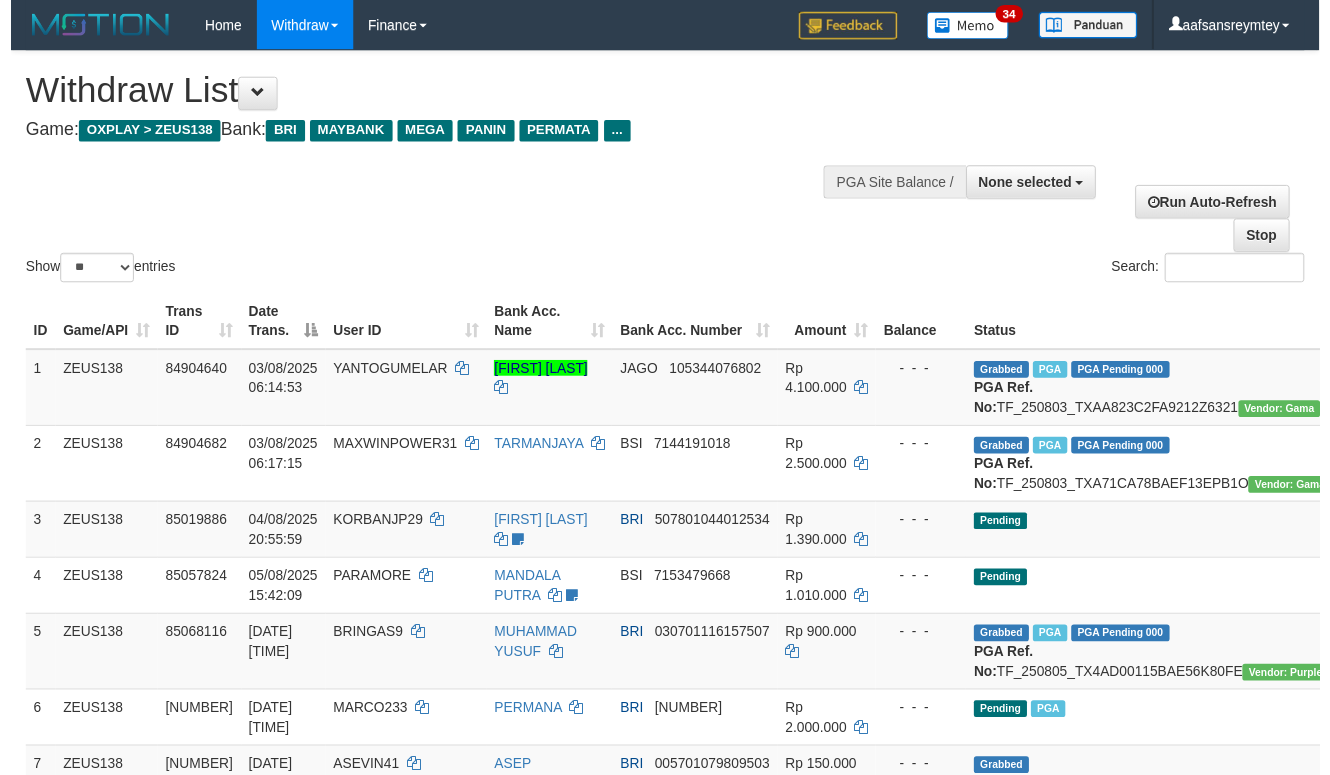 scroll, scrollTop: 190, scrollLeft: 0, axis: vertical 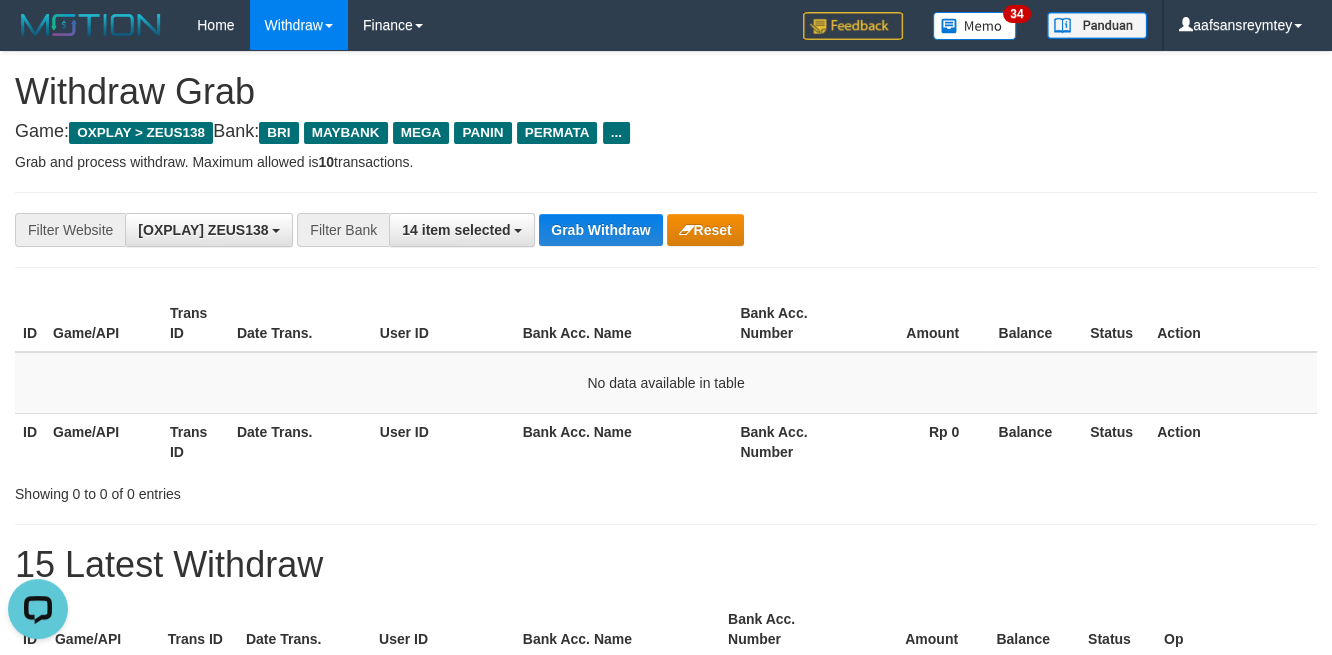 type 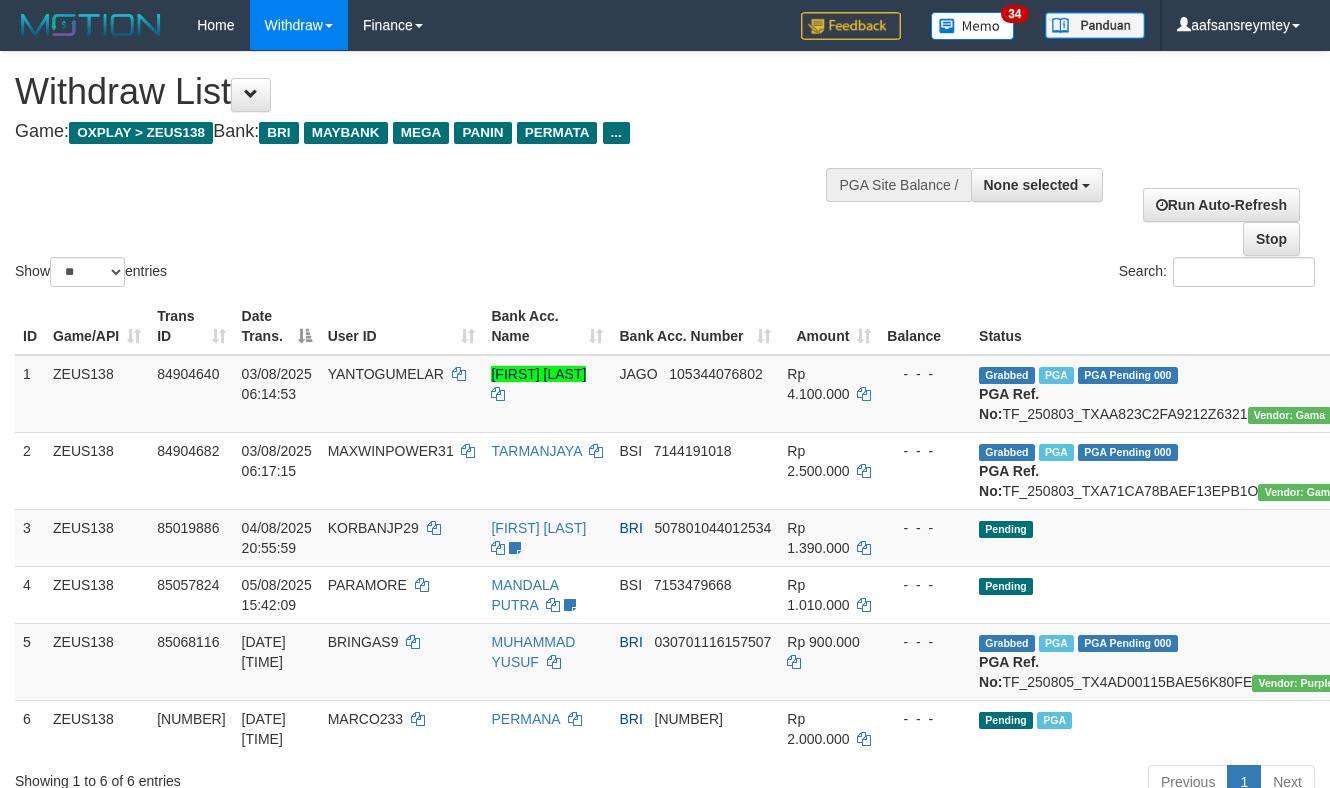 select 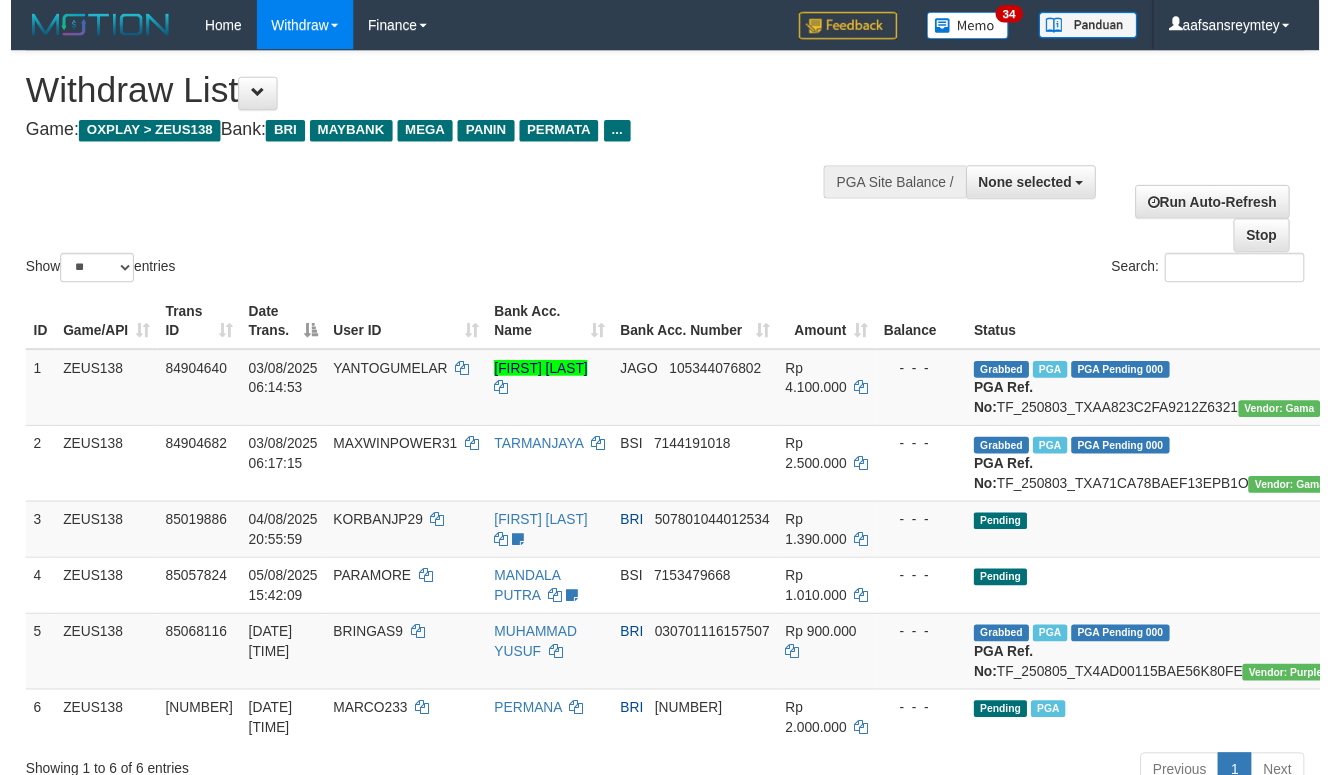 scroll, scrollTop: 0, scrollLeft: 0, axis: both 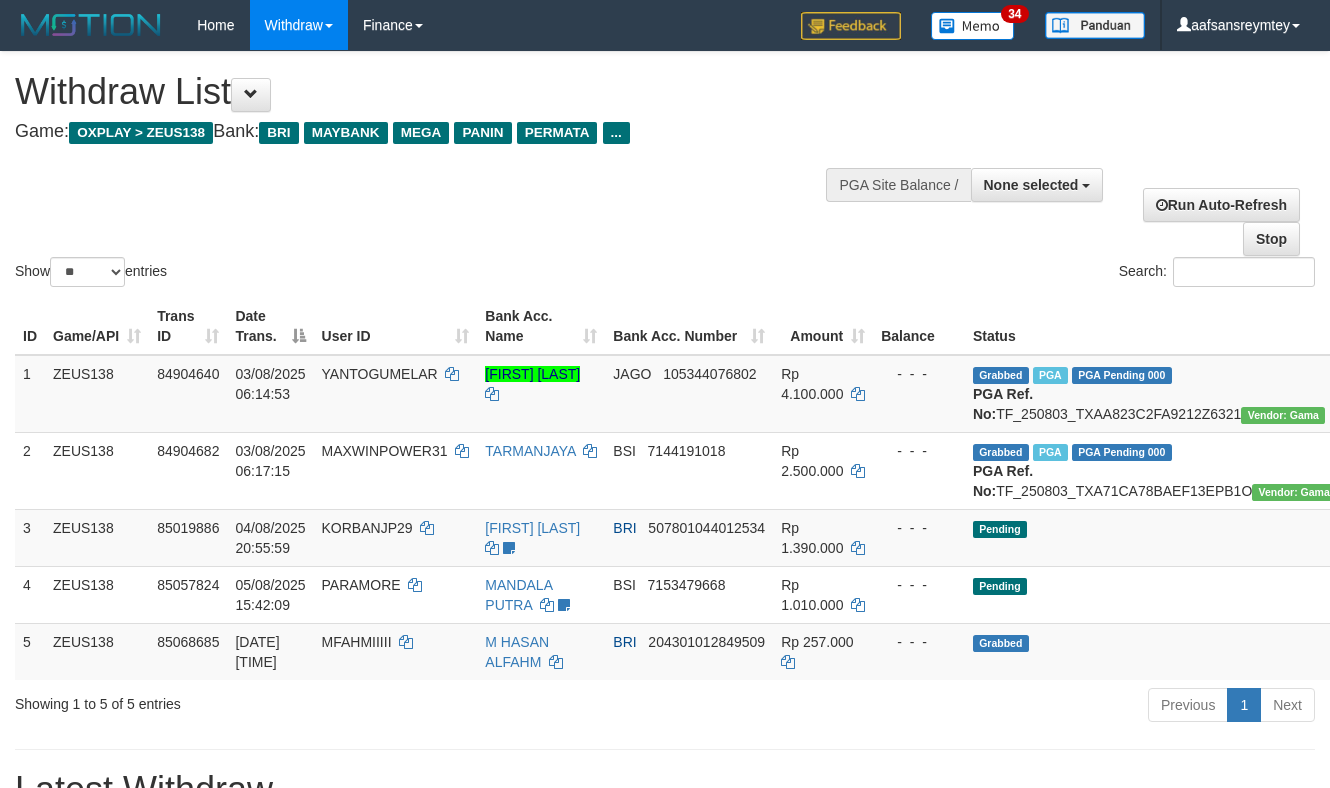 select 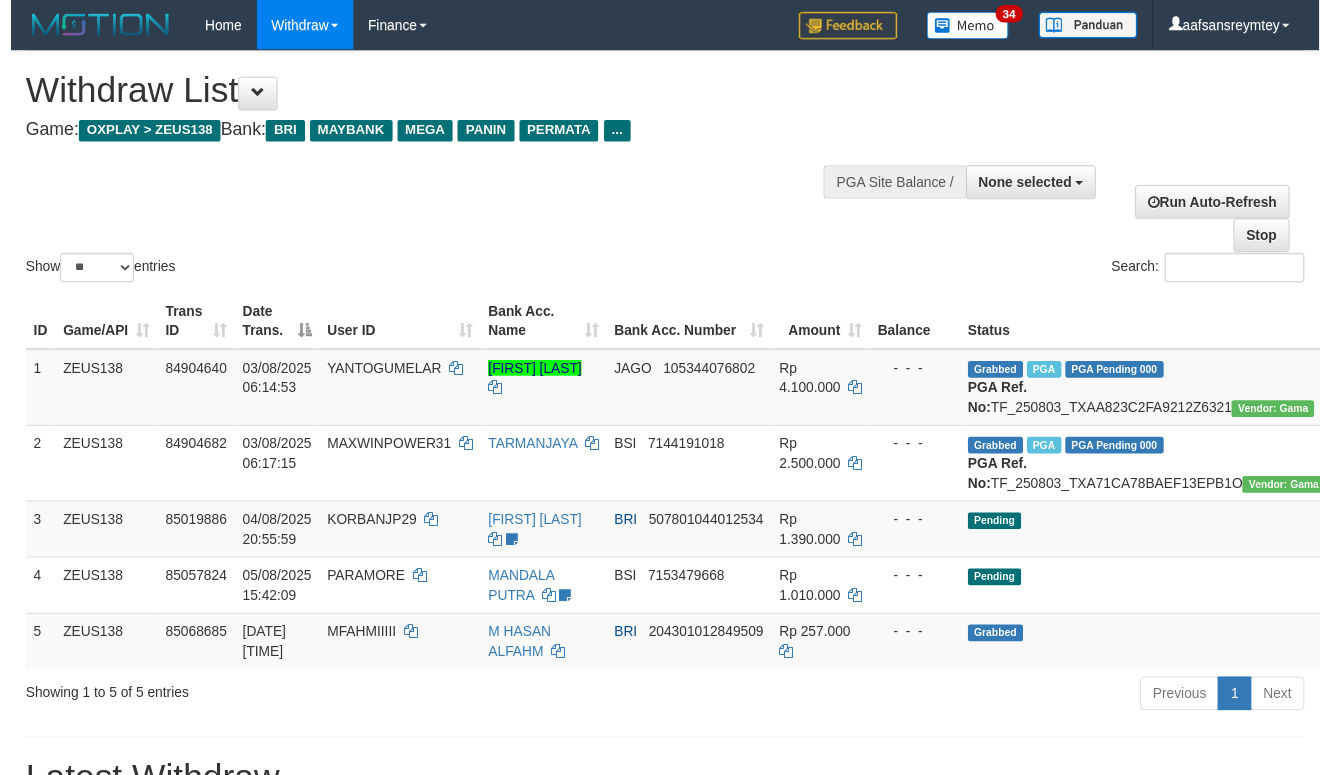 scroll, scrollTop: 0, scrollLeft: 0, axis: both 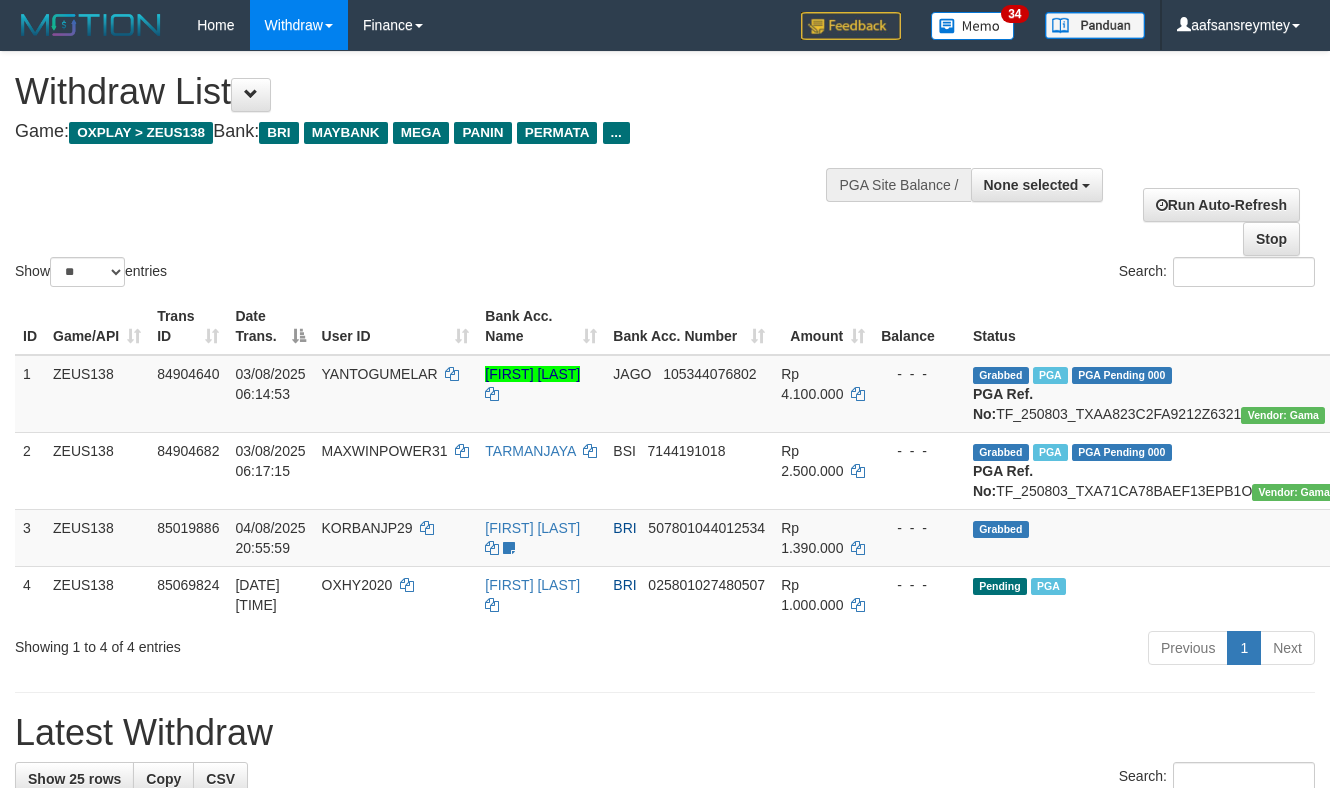select 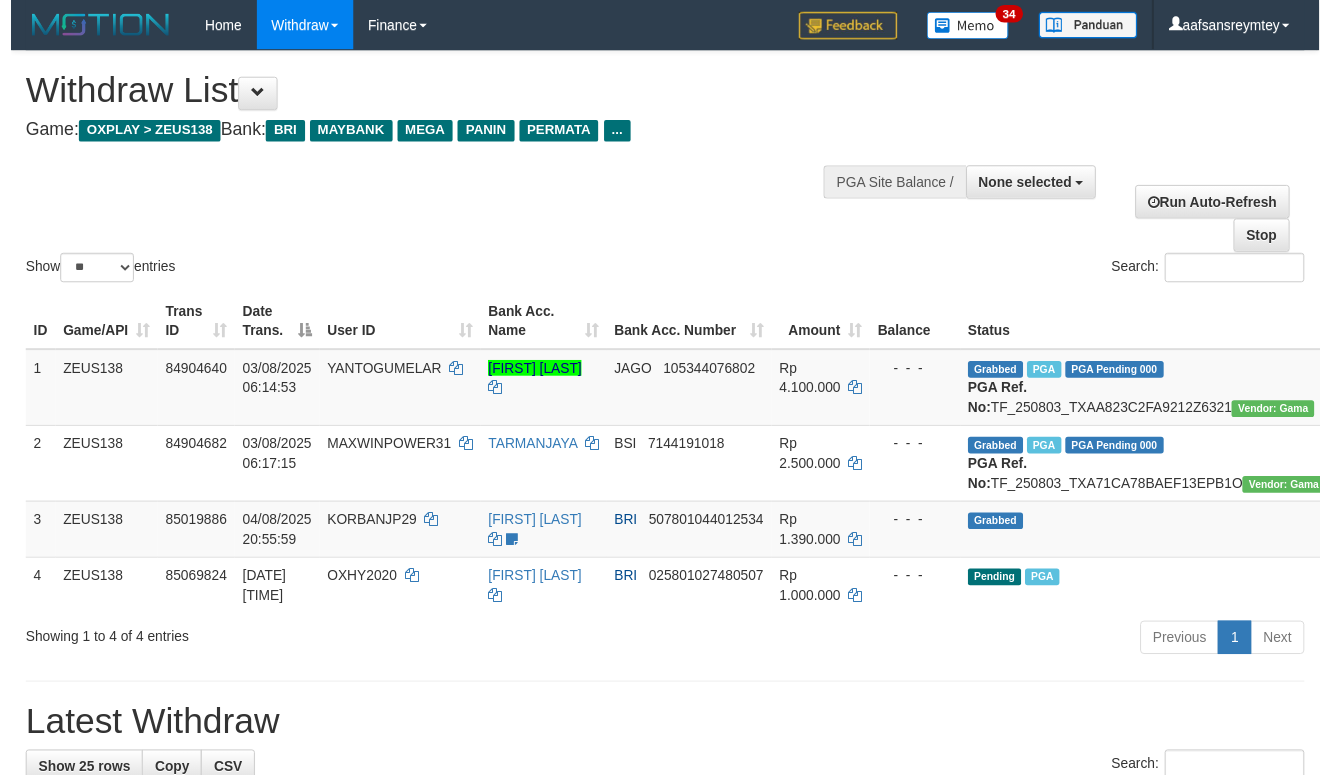 scroll, scrollTop: 61, scrollLeft: 0, axis: vertical 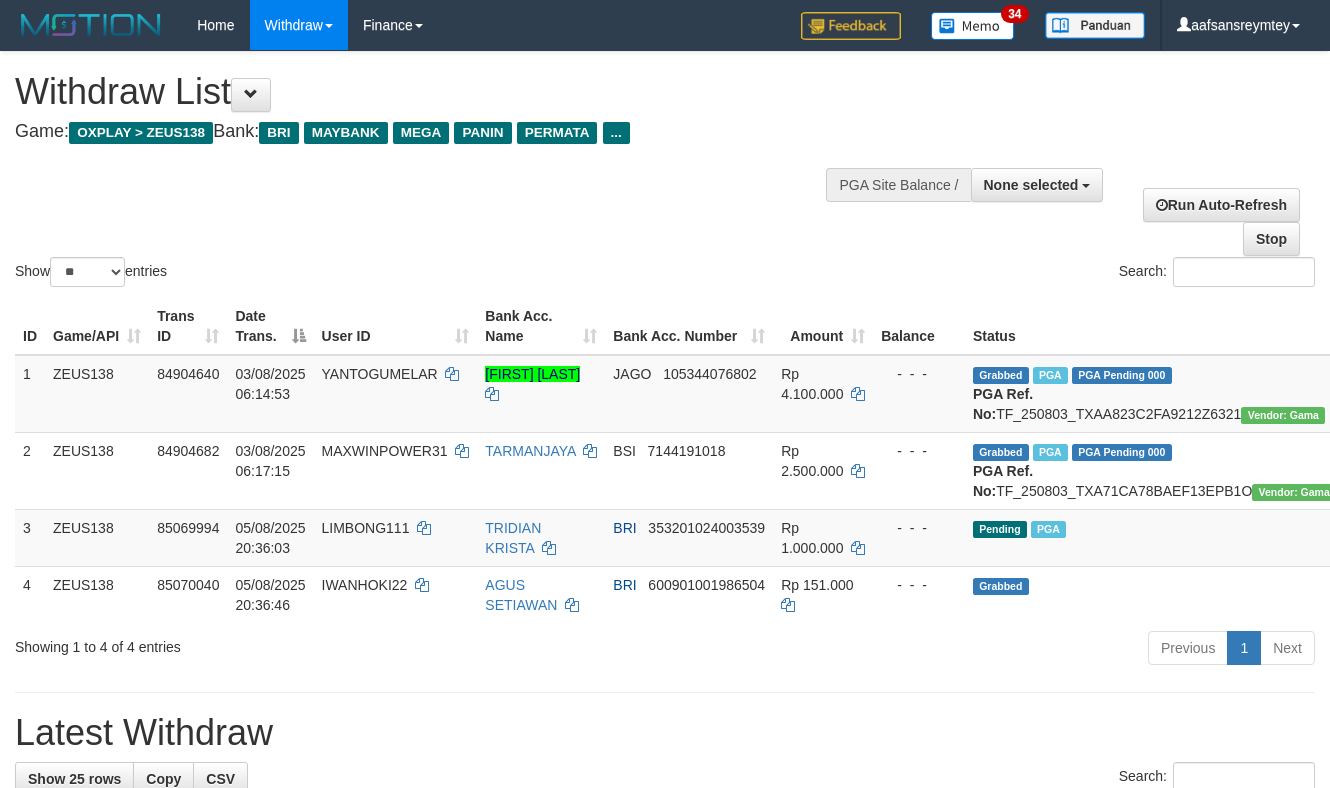 select 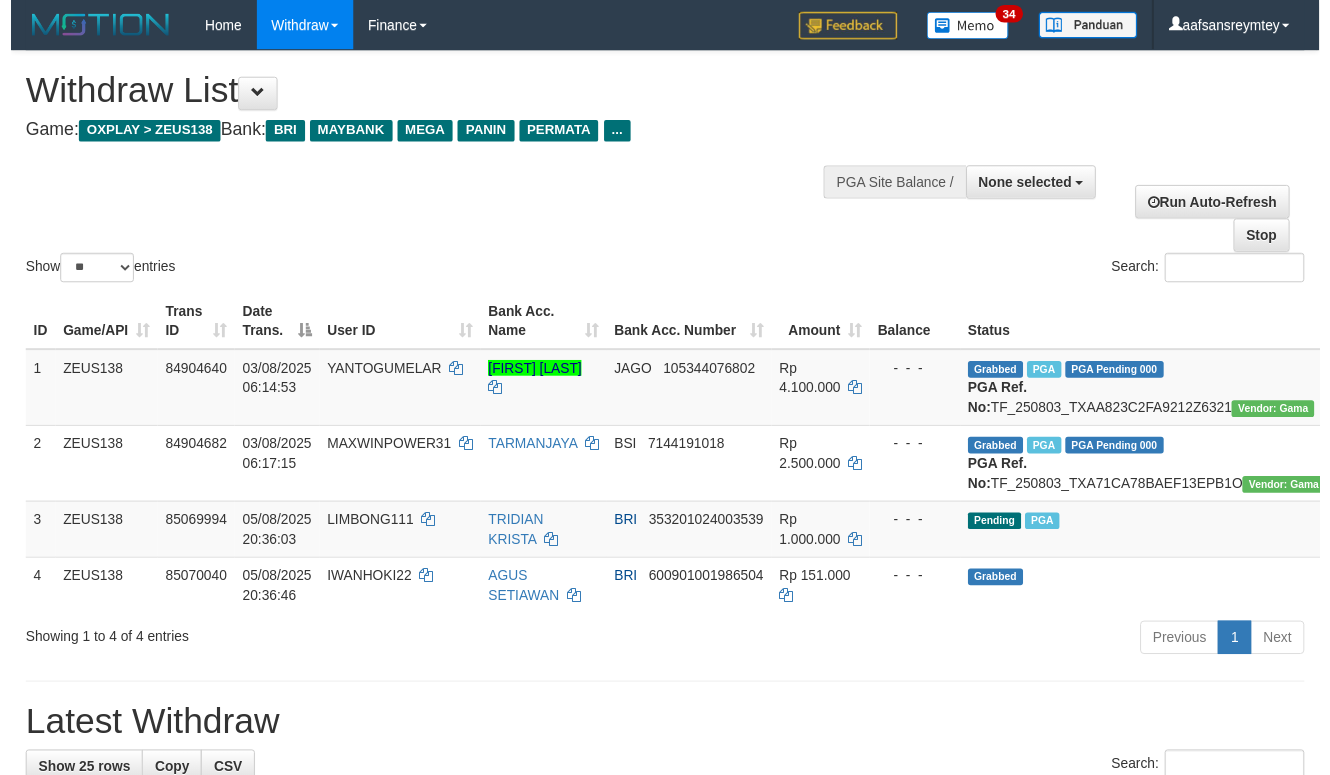 scroll, scrollTop: 0, scrollLeft: 0, axis: both 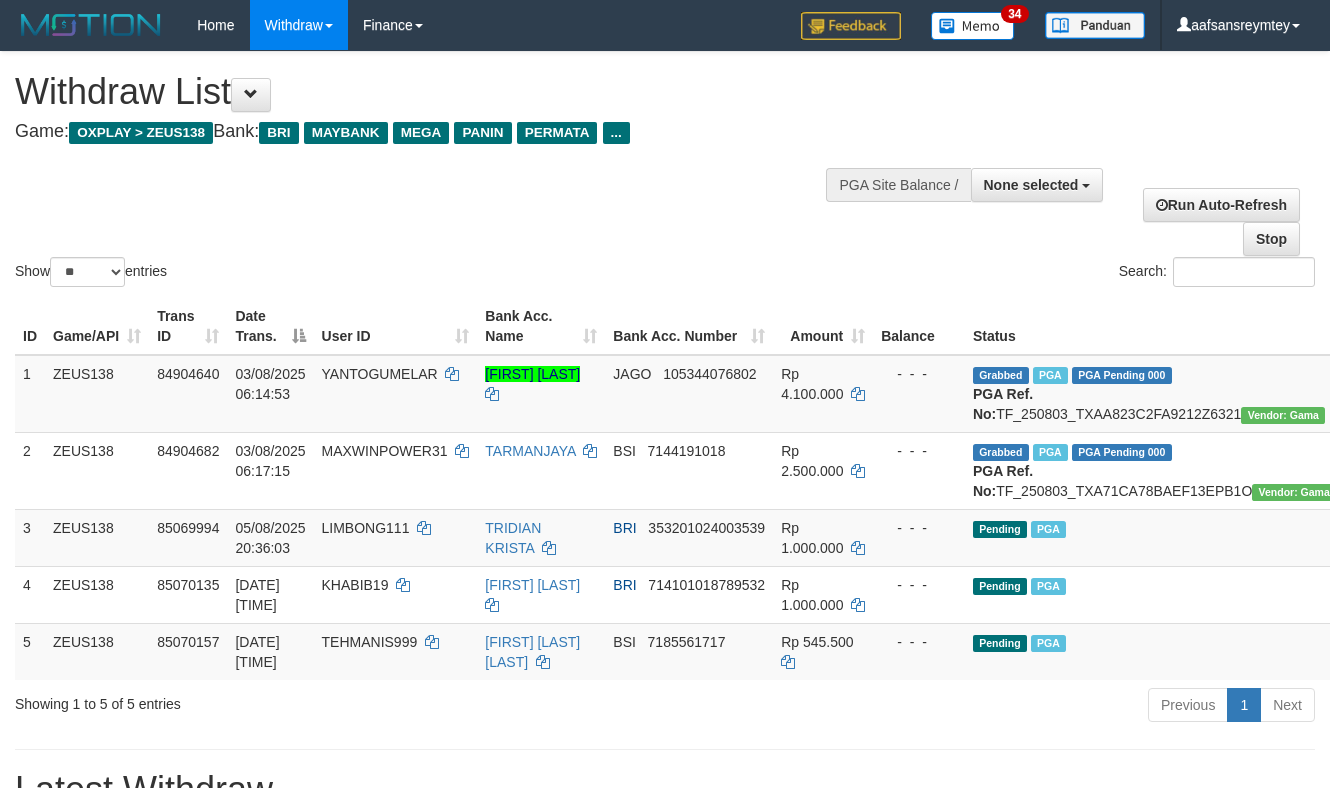 select 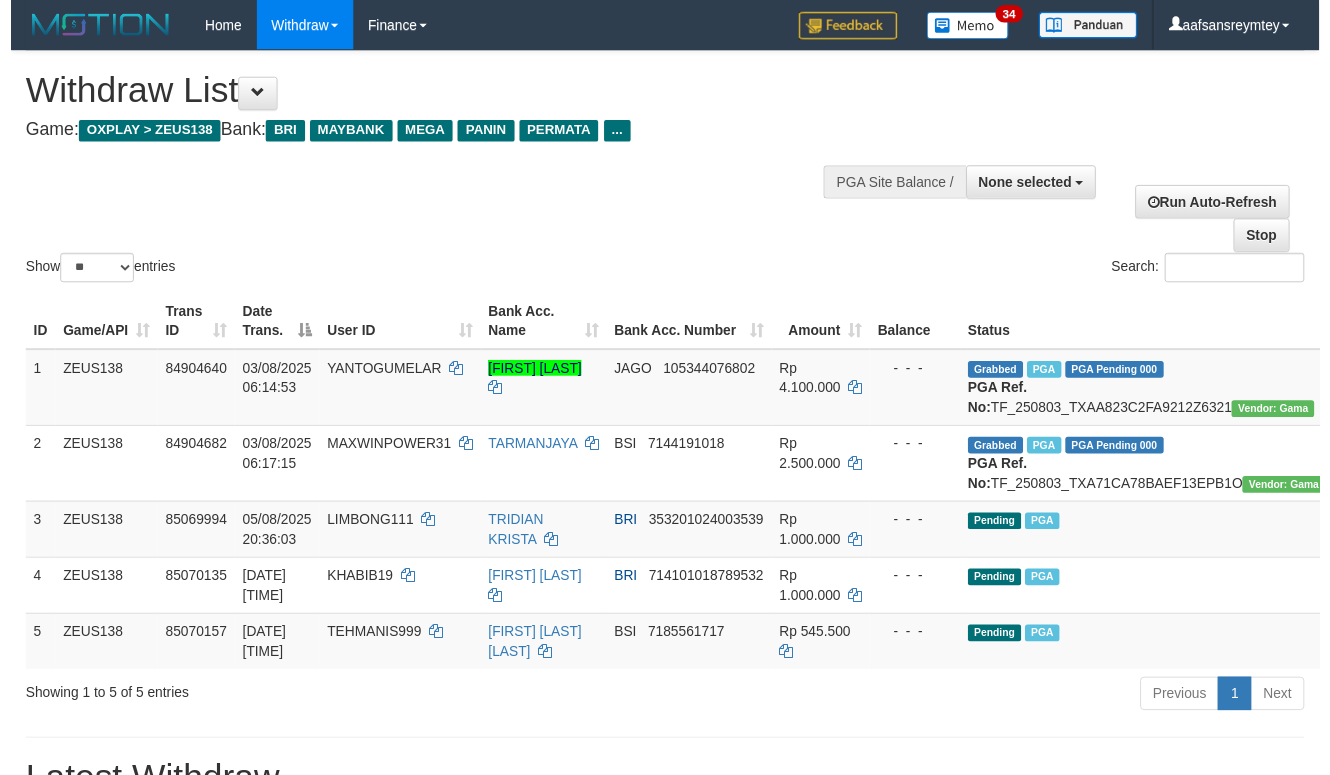 scroll, scrollTop: 0, scrollLeft: 0, axis: both 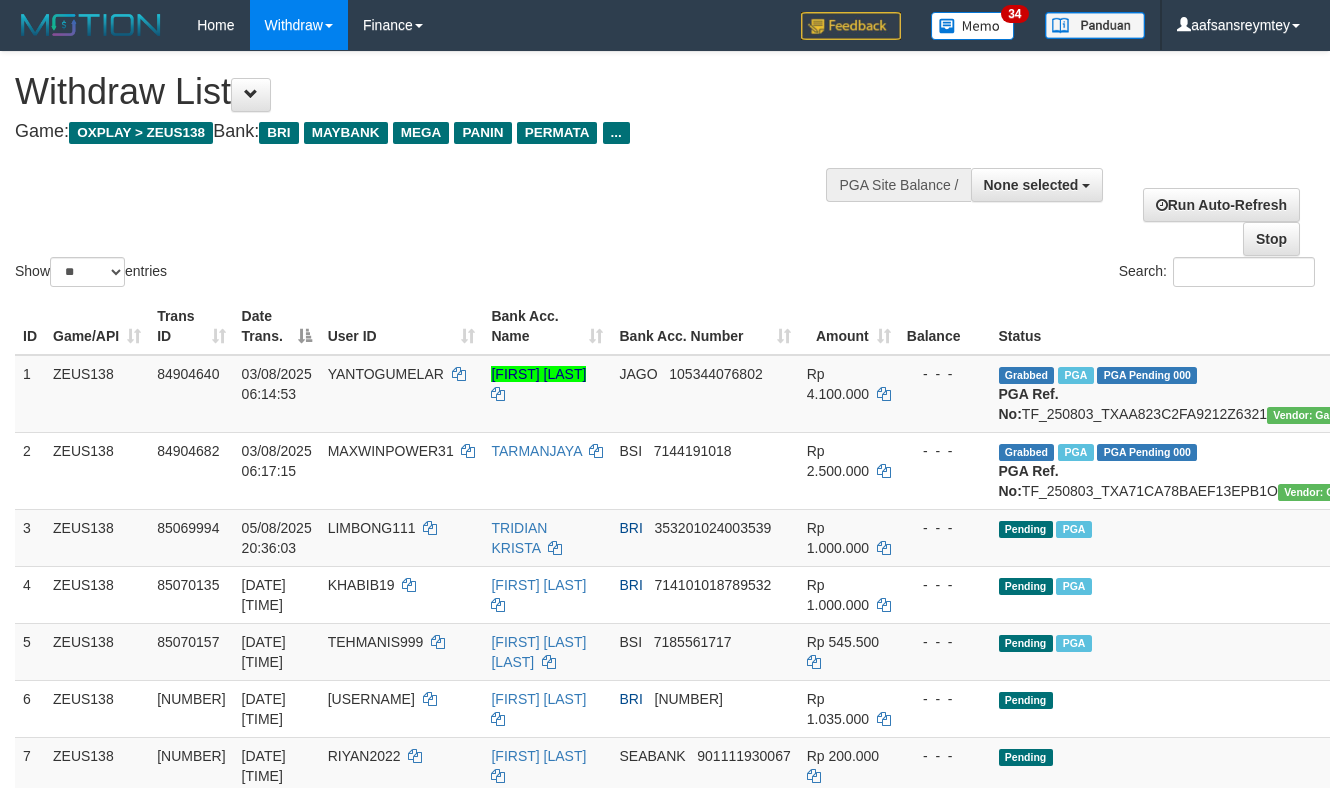 select 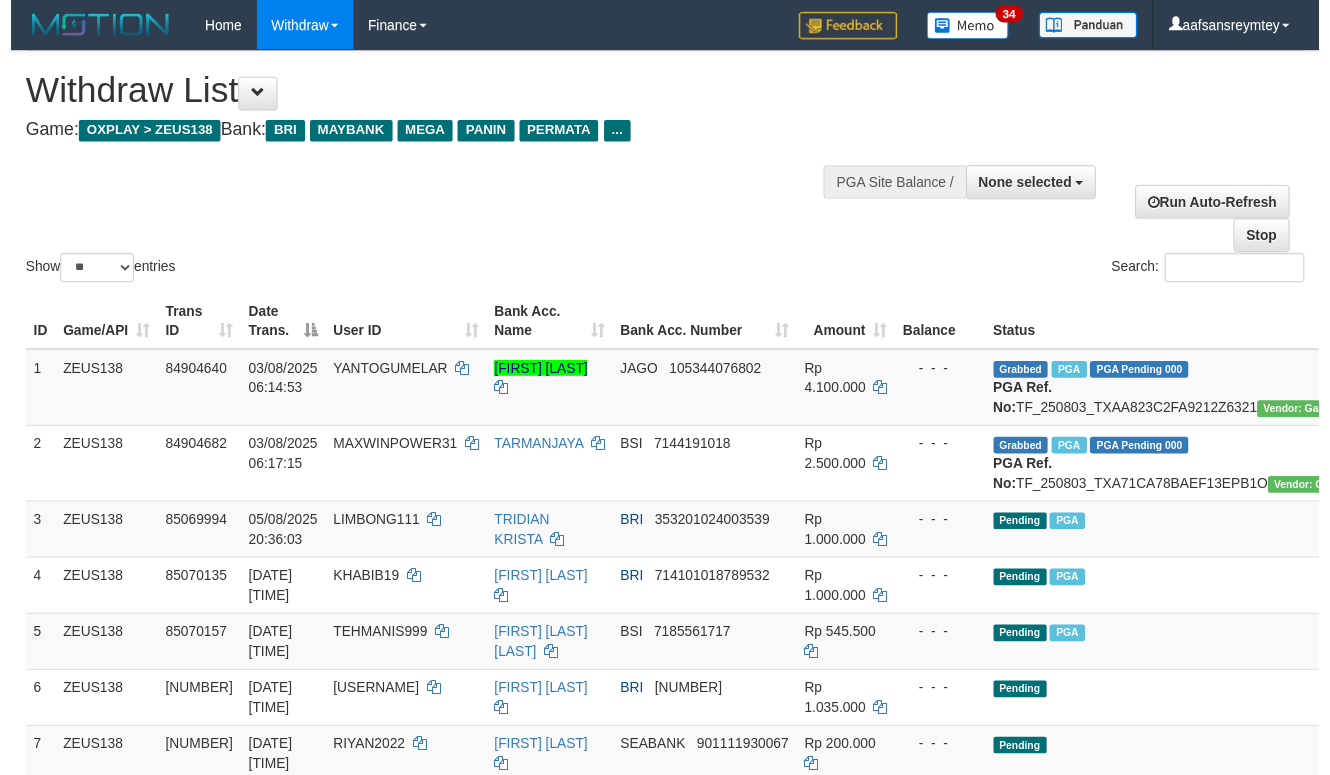 scroll, scrollTop: 0, scrollLeft: 0, axis: both 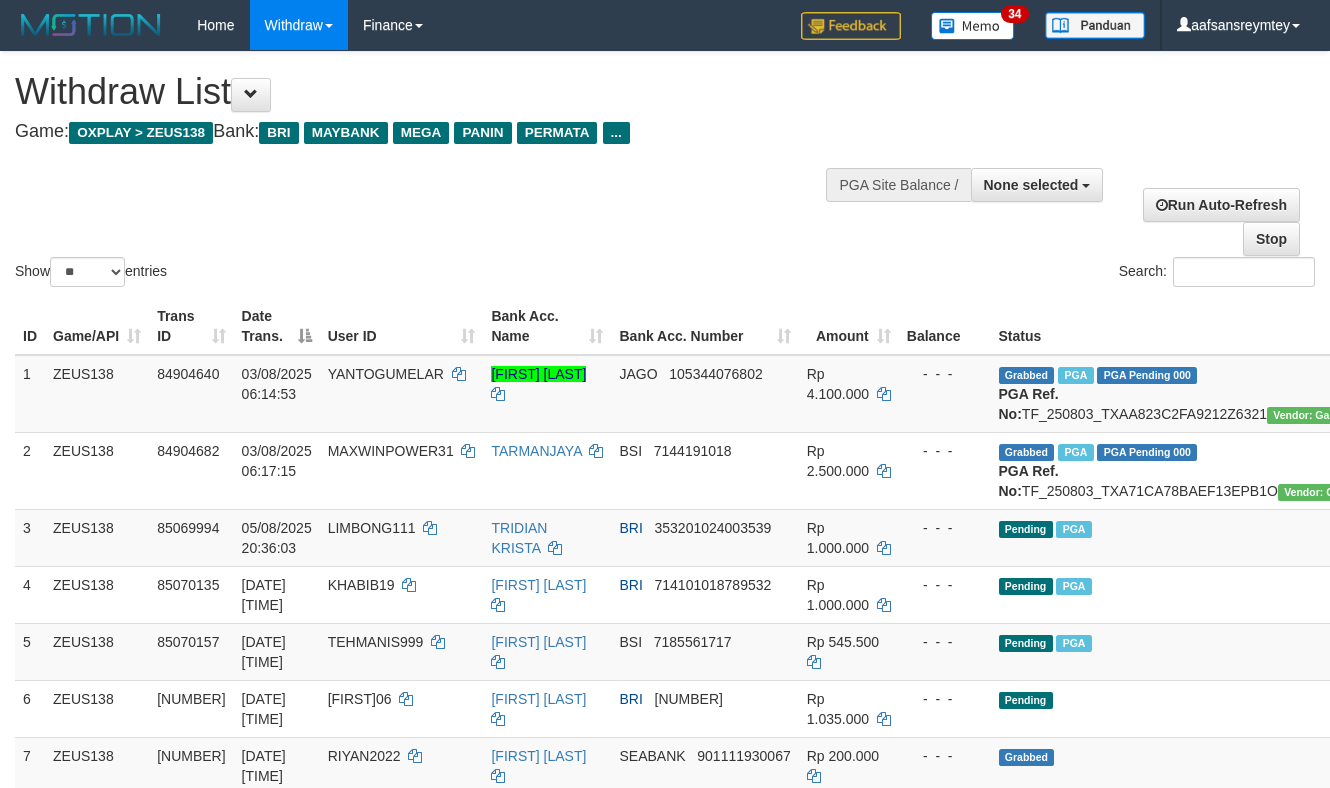 select 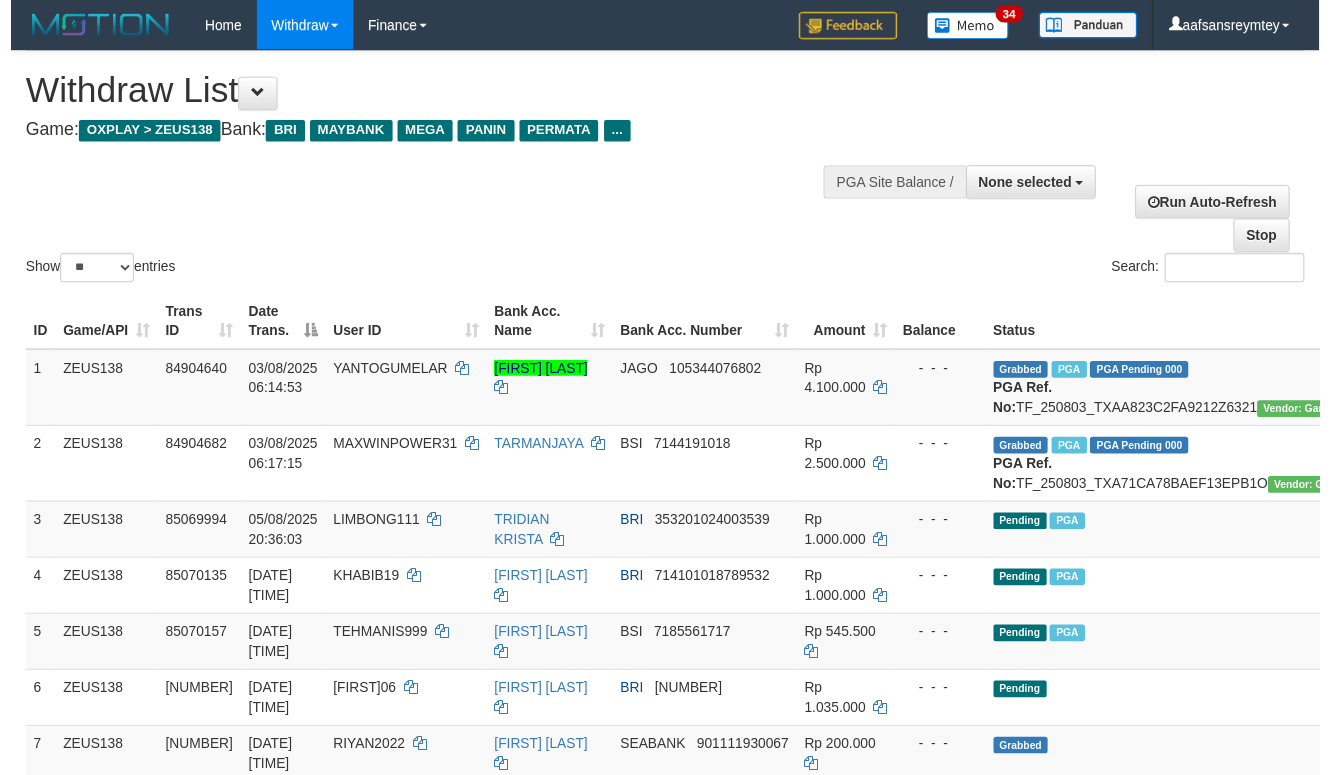 scroll, scrollTop: 0, scrollLeft: 0, axis: both 